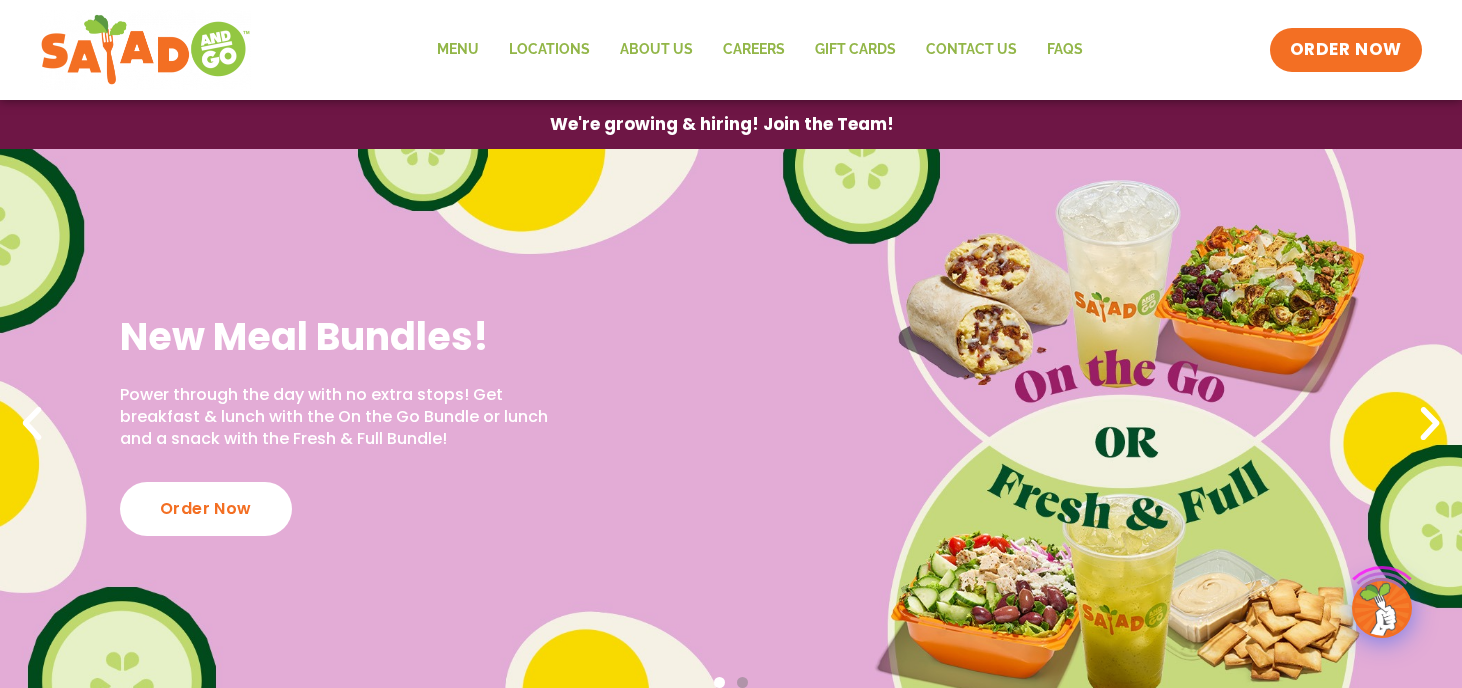 scroll, scrollTop: 0, scrollLeft: 0, axis: both 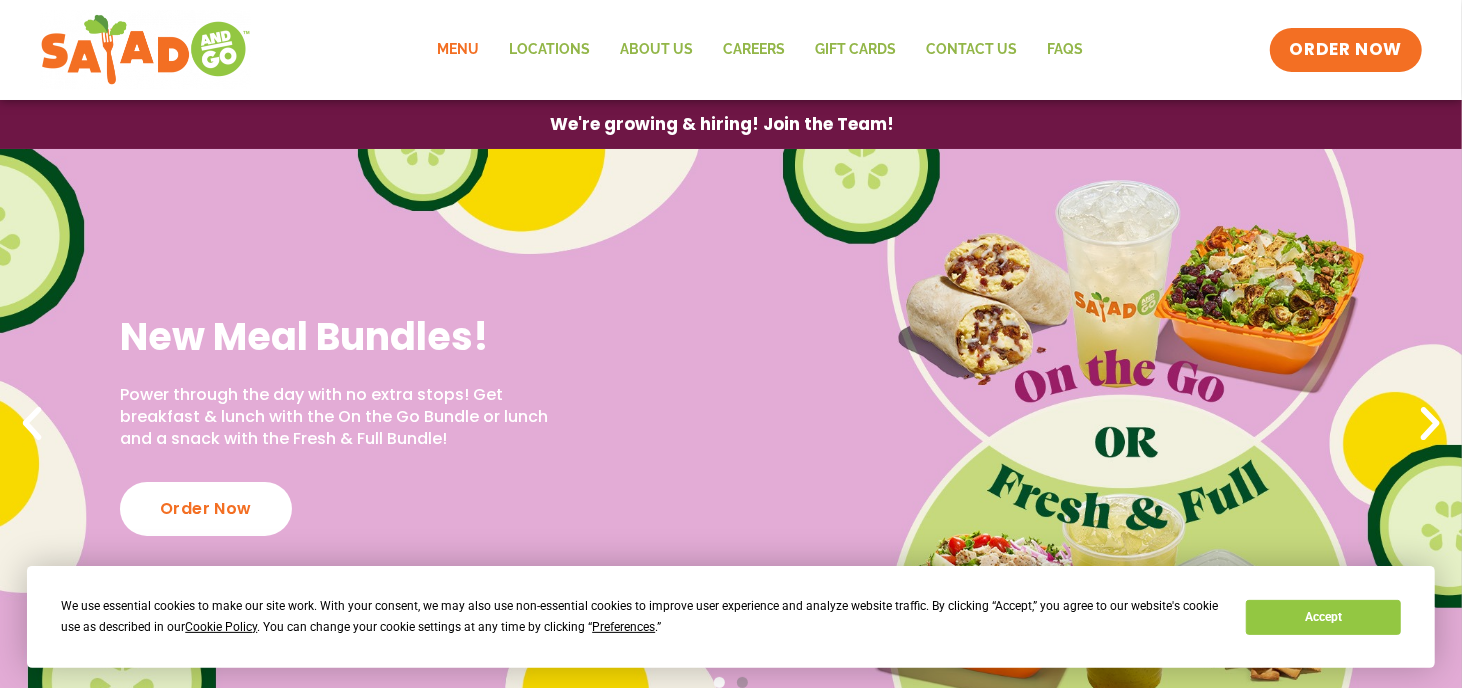 click on "Menu" 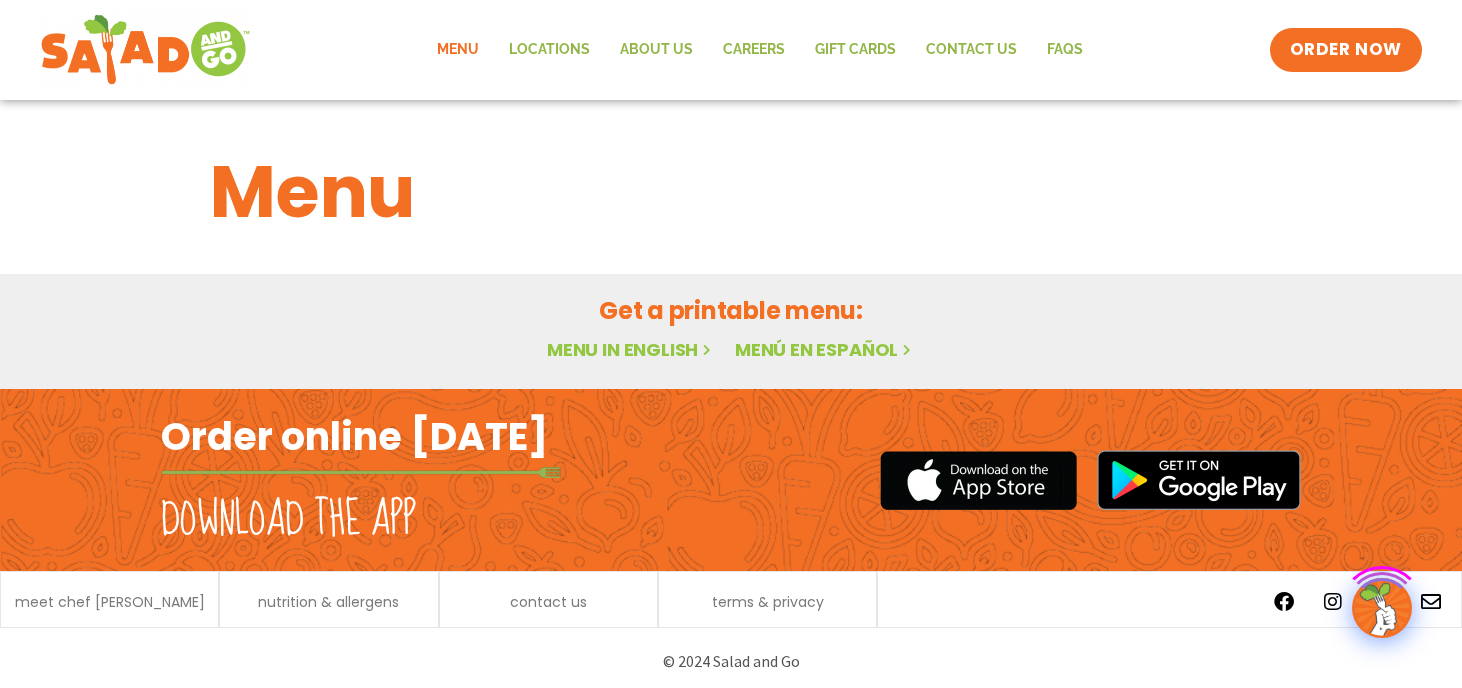 scroll, scrollTop: 0, scrollLeft: 0, axis: both 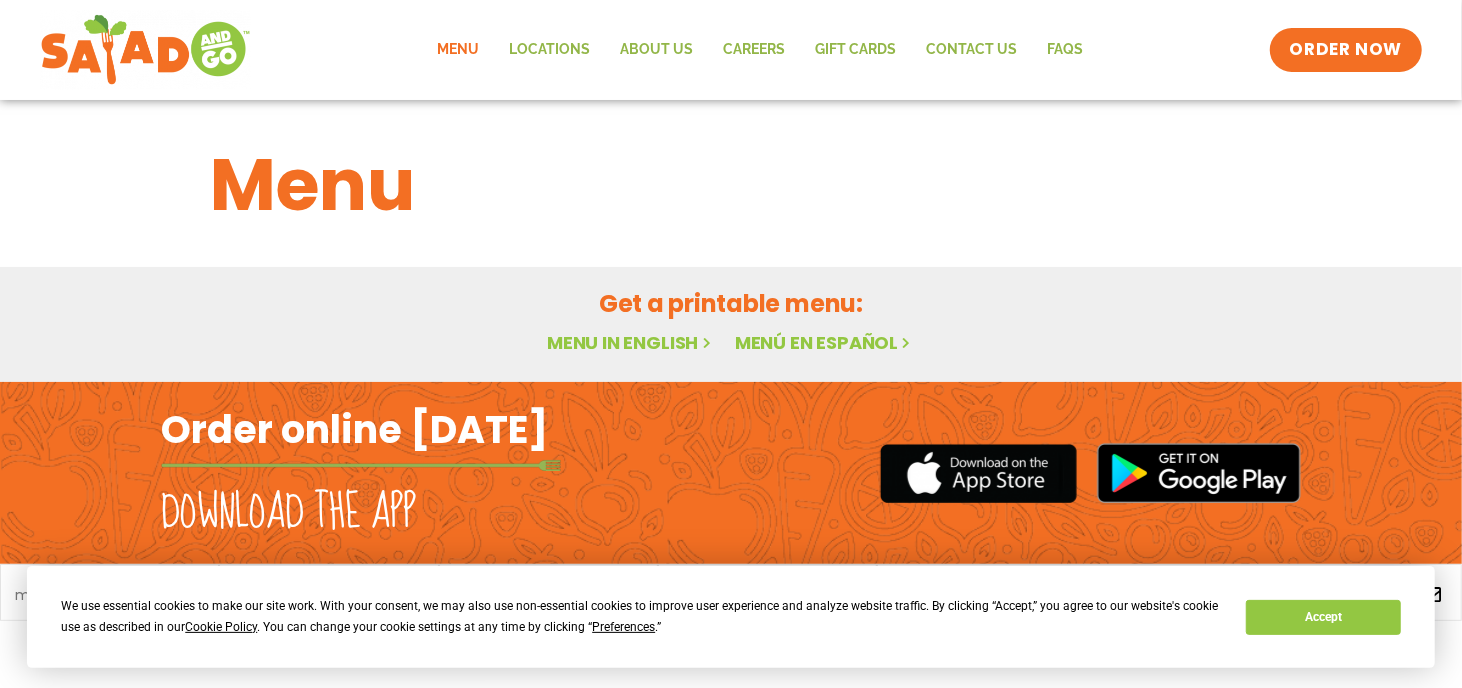 click on "Menu in English" at bounding box center [631, 342] 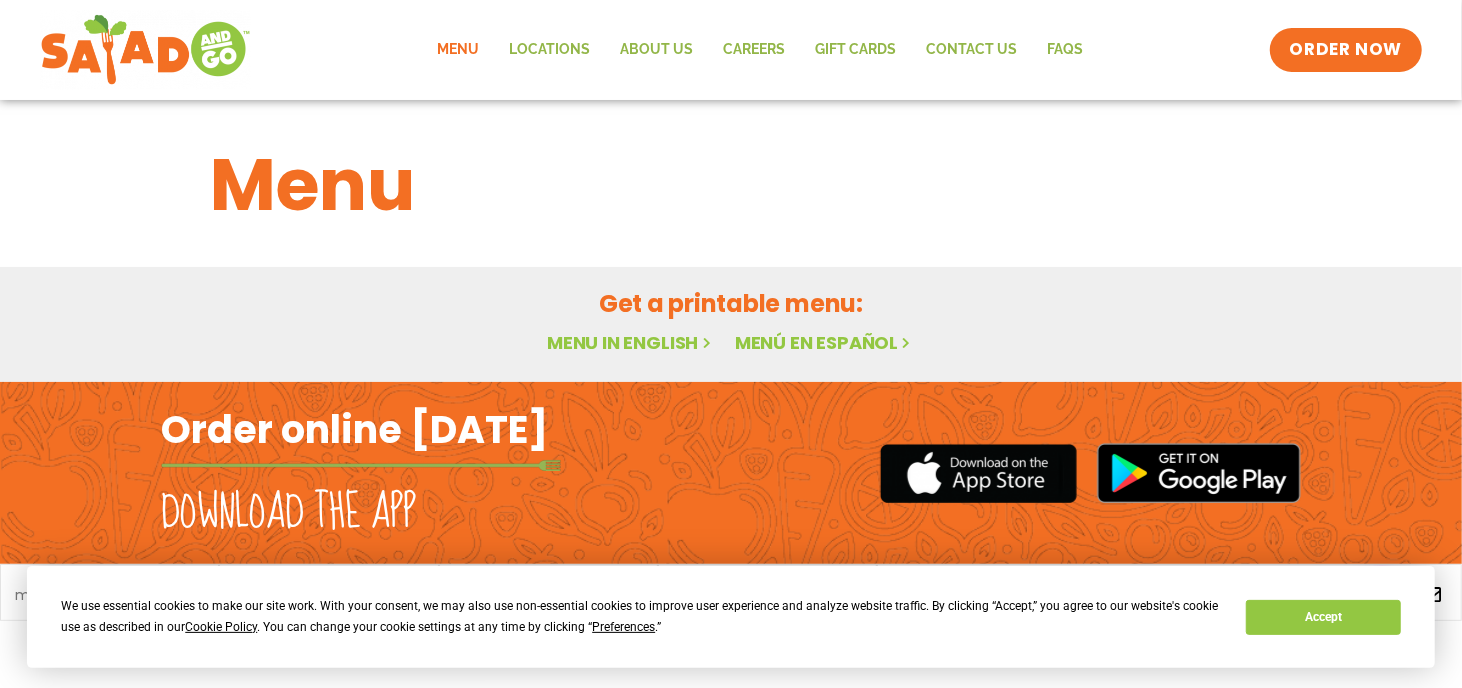 scroll, scrollTop: 7, scrollLeft: 0, axis: vertical 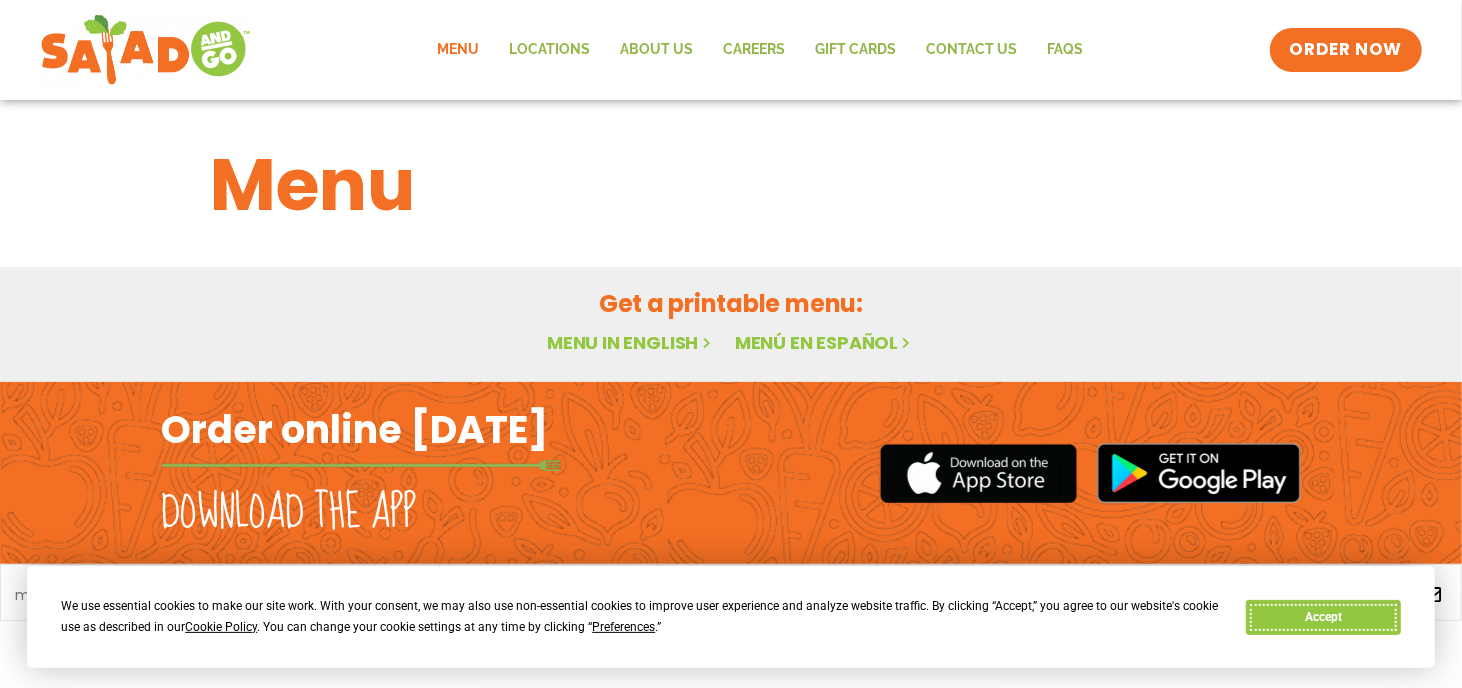 click on "Accept" at bounding box center (1323, 617) 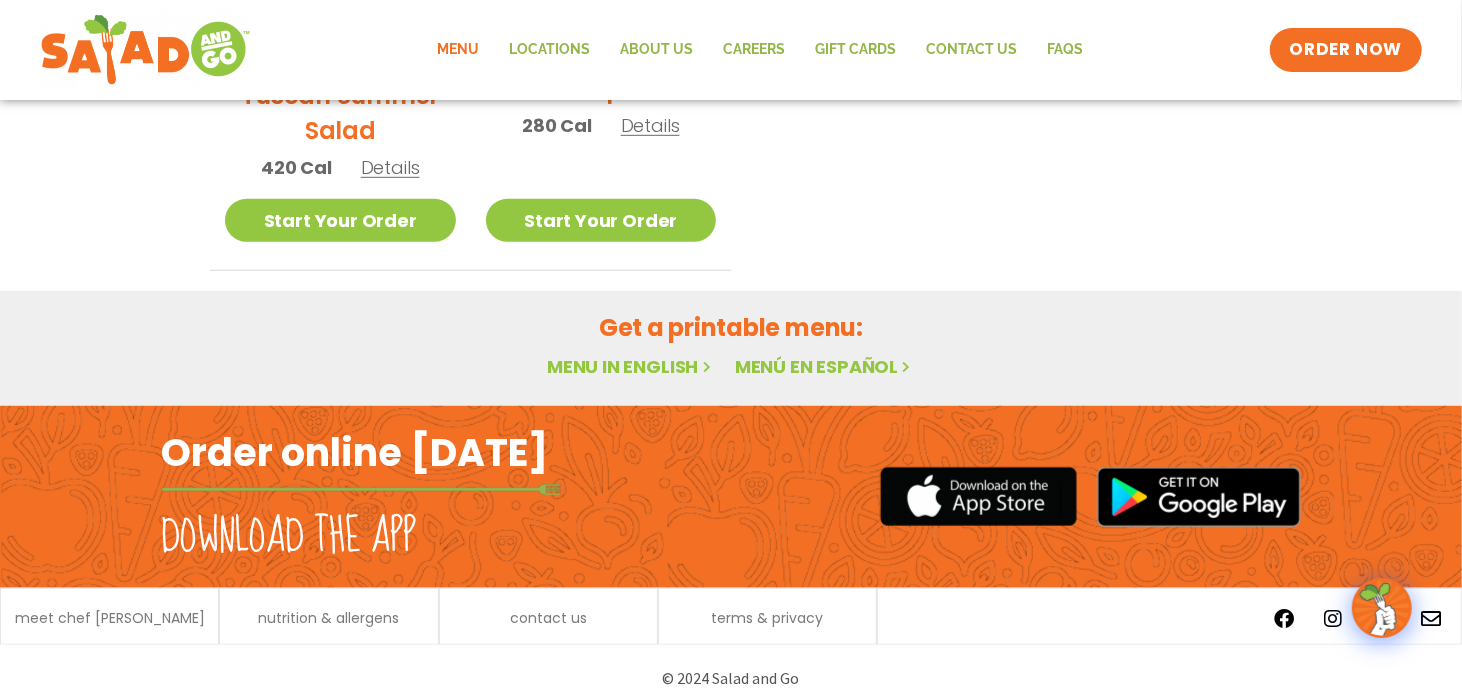 scroll, scrollTop: 756, scrollLeft: 0, axis: vertical 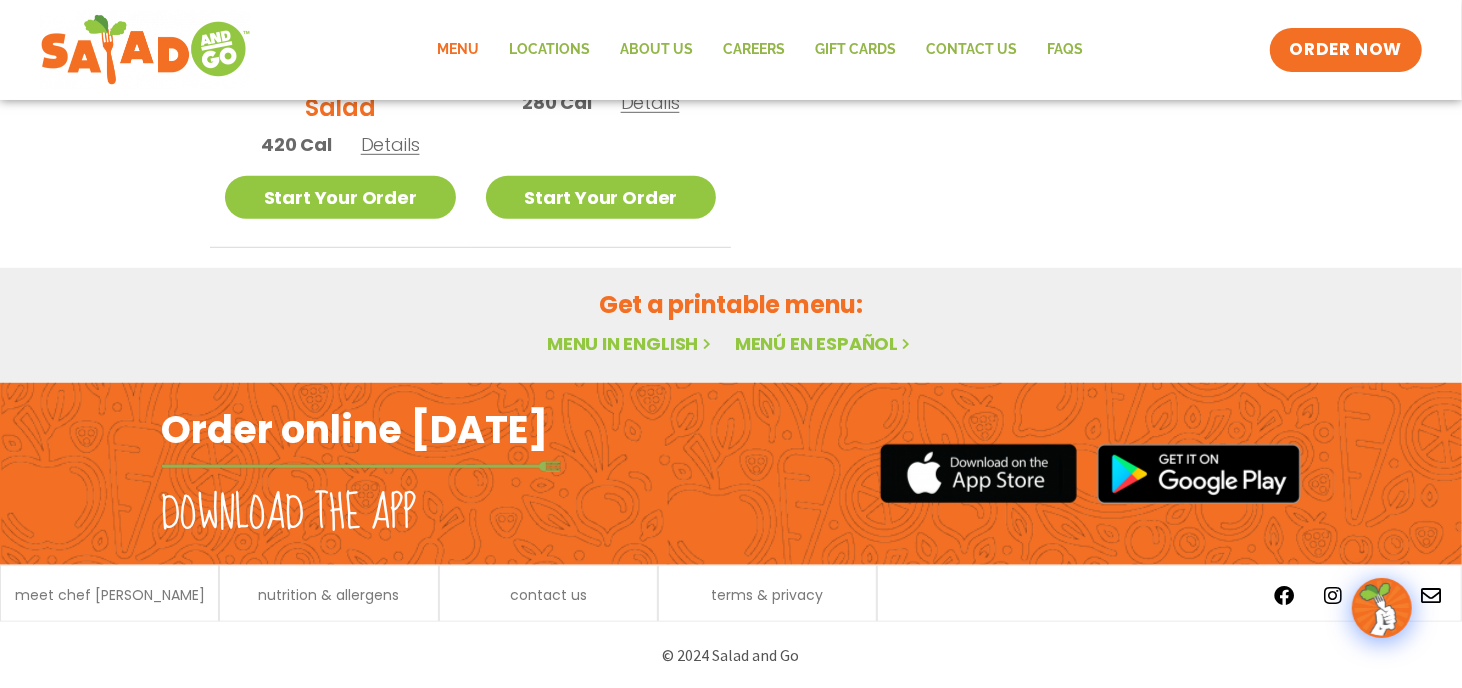 click on "Menu in English" at bounding box center (631, 343) 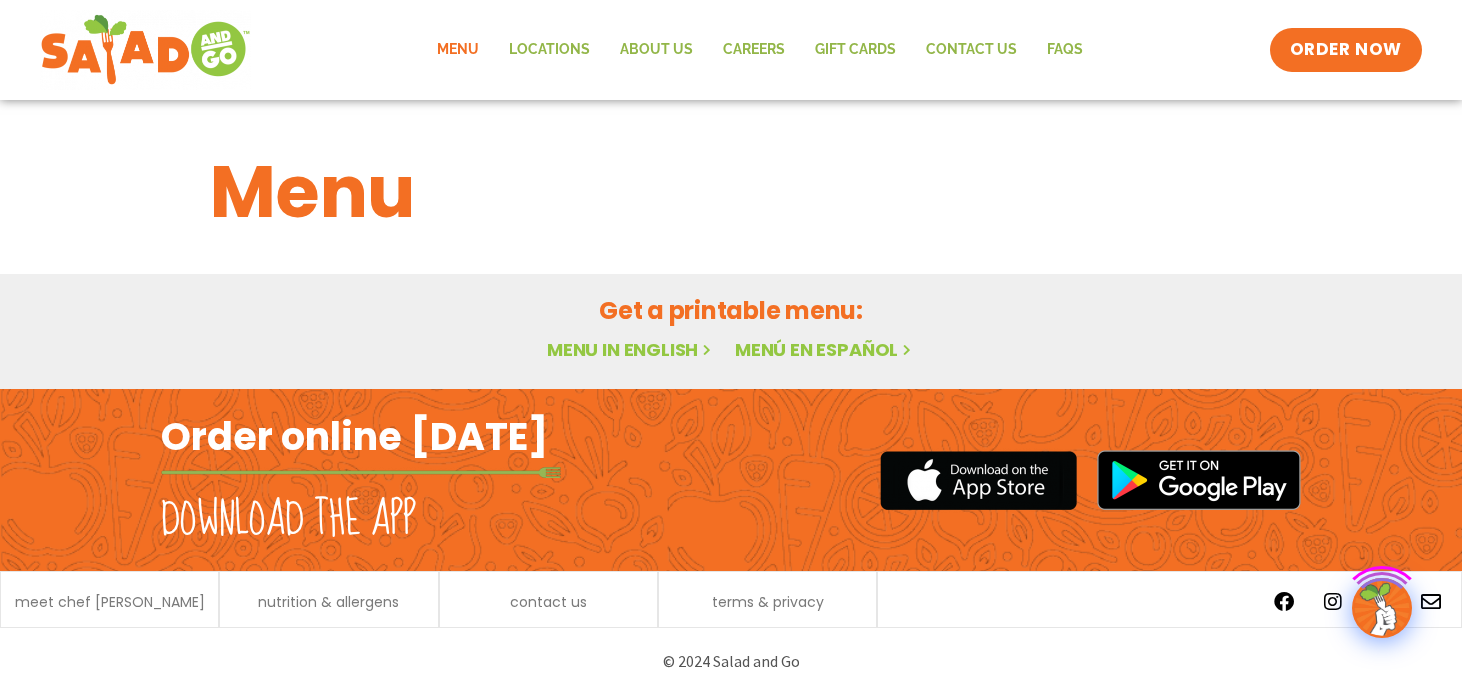 scroll, scrollTop: 0, scrollLeft: 0, axis: both 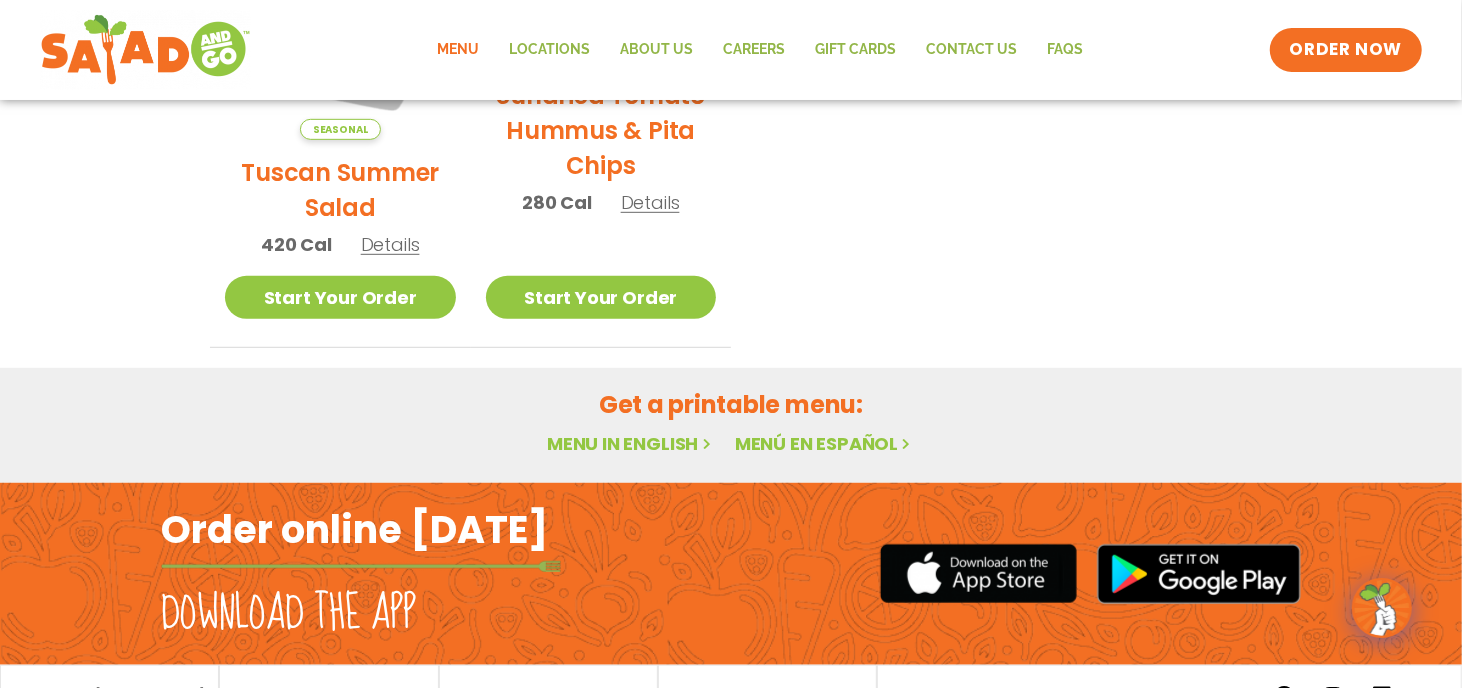 click on "Menu in English" at bounding box center (631, 443) 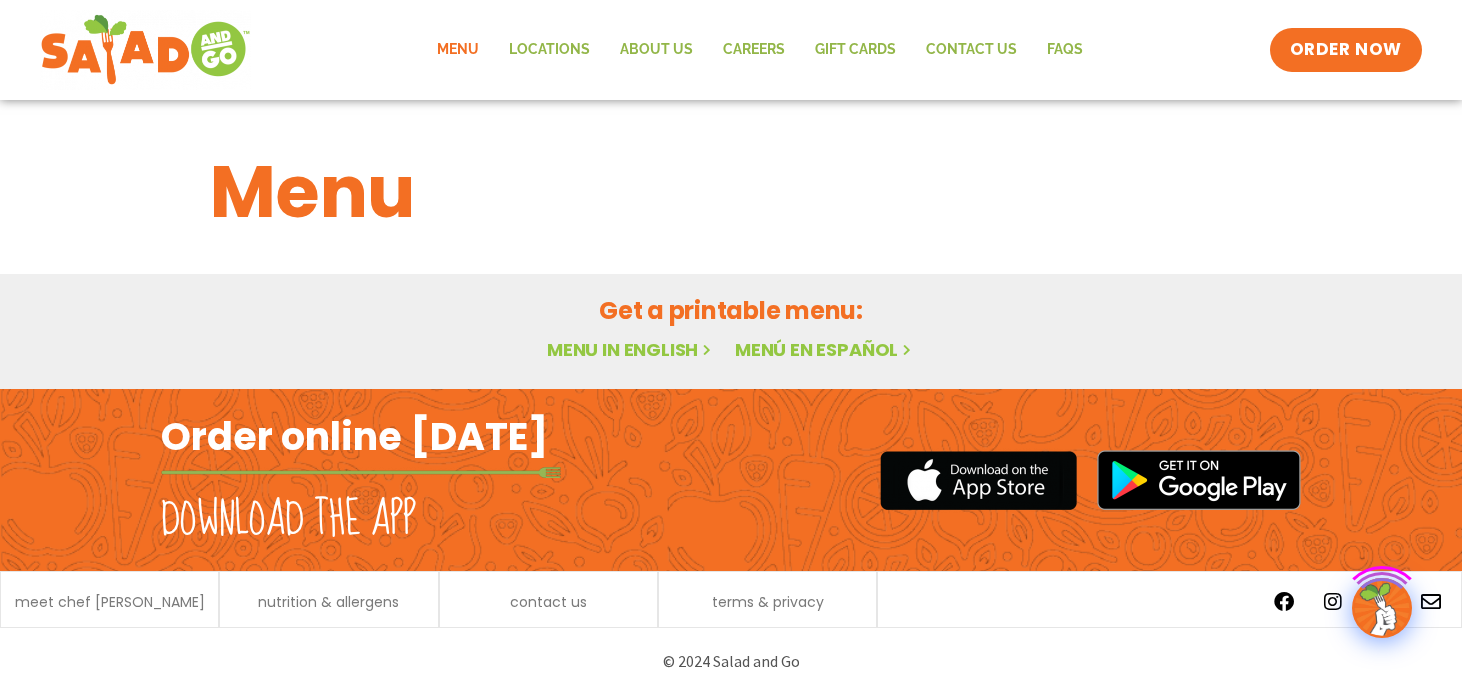 scroll, scrollTop: 7, scrollLeft: 0, axis: vertical 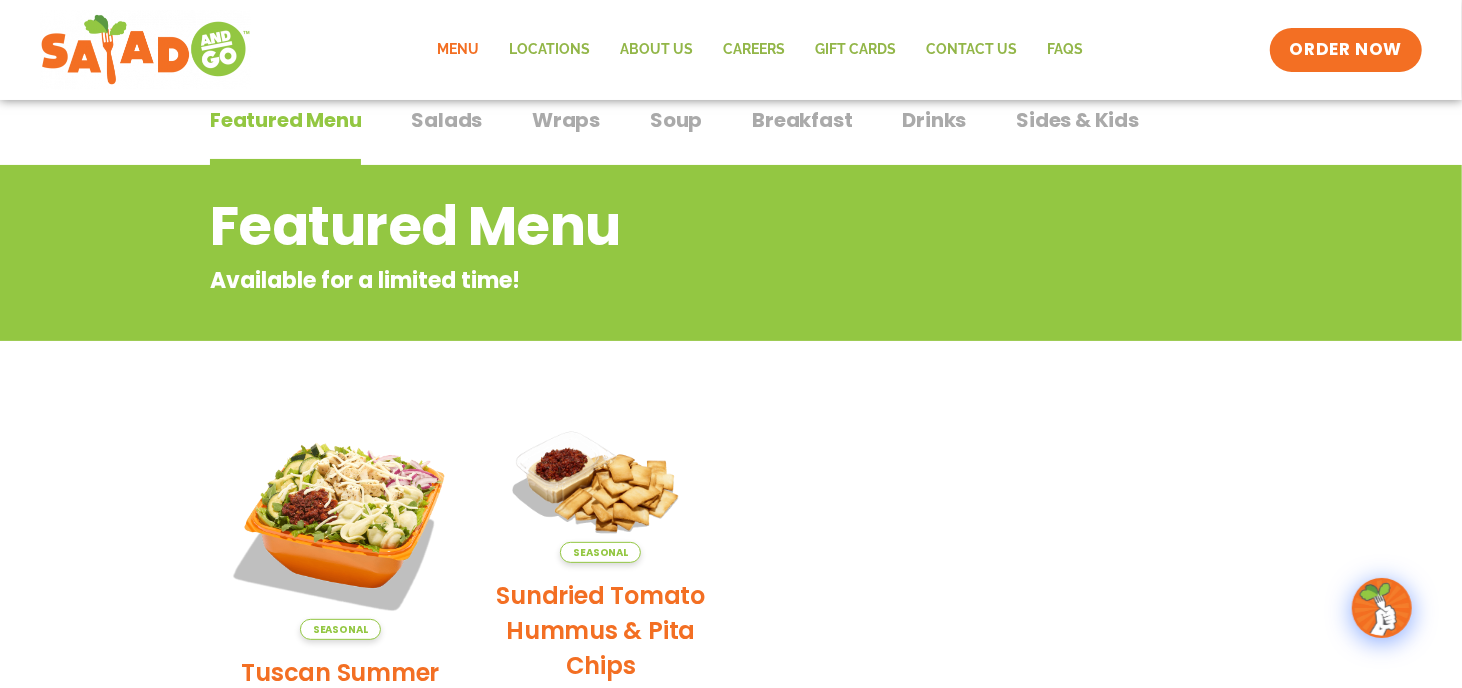 click on "Salads" at bounding box center (446, 120) 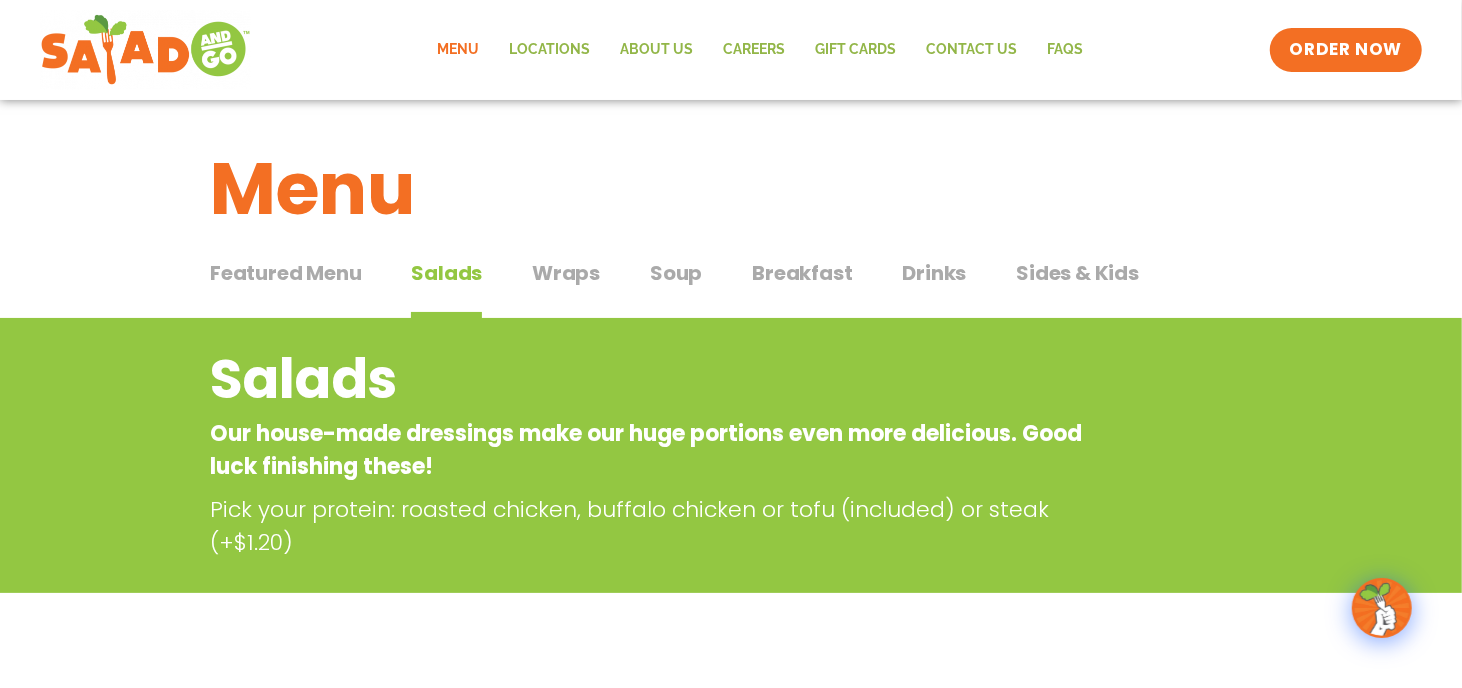 scroll, scrollTop: 0, scrollLeft: 0, axis: both 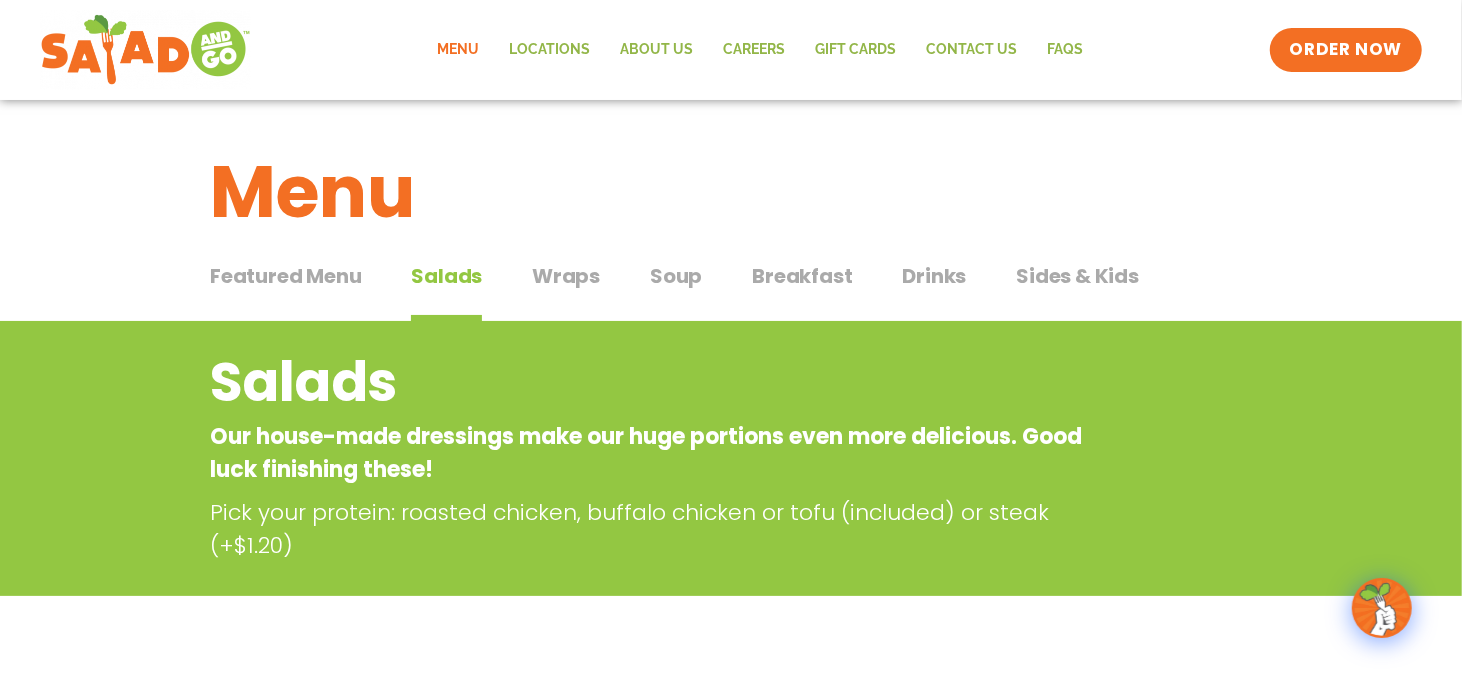 drag, startPoint x: 560, startPoint y: 265, endPoint x: 810, endPoint y: 267, distance: 250.008 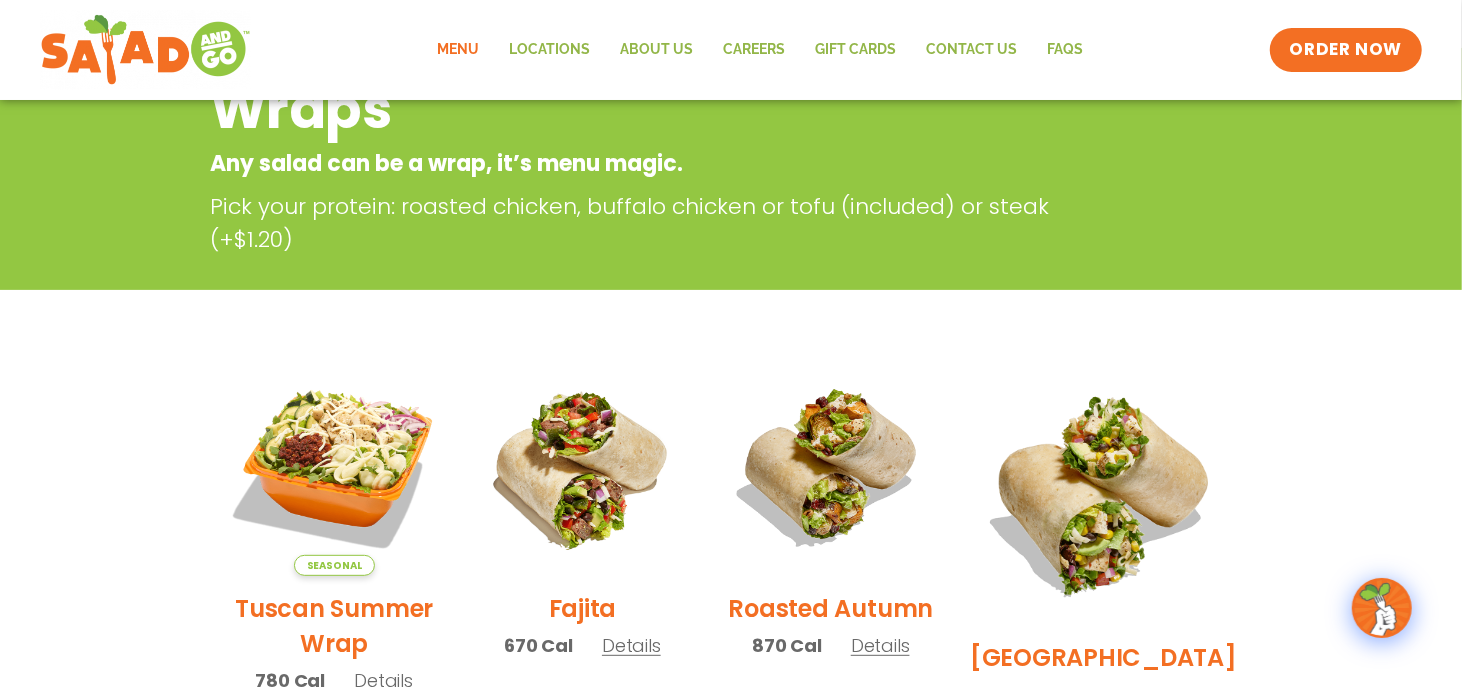 scroll, scrollTop: 0, scrollLeft: 0, axis: both 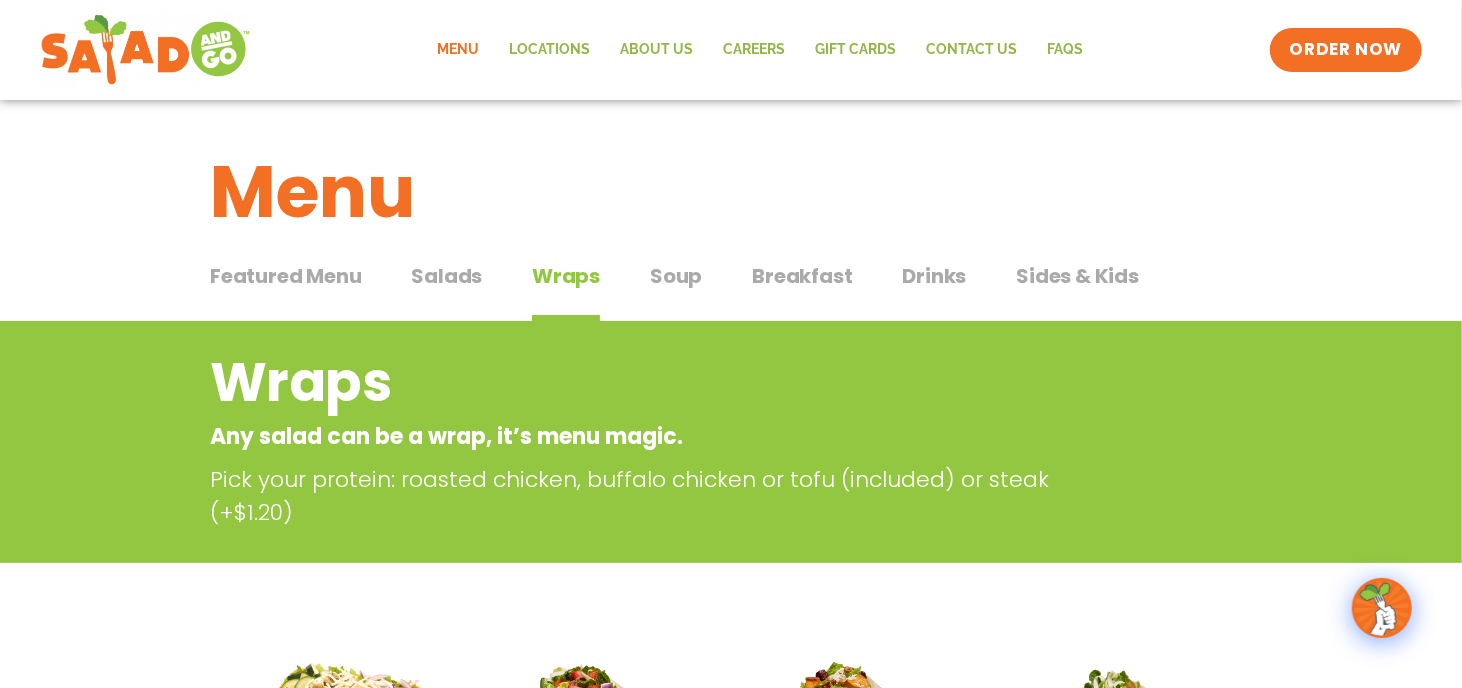 click on "Soup" at bounding box center [676, 276] 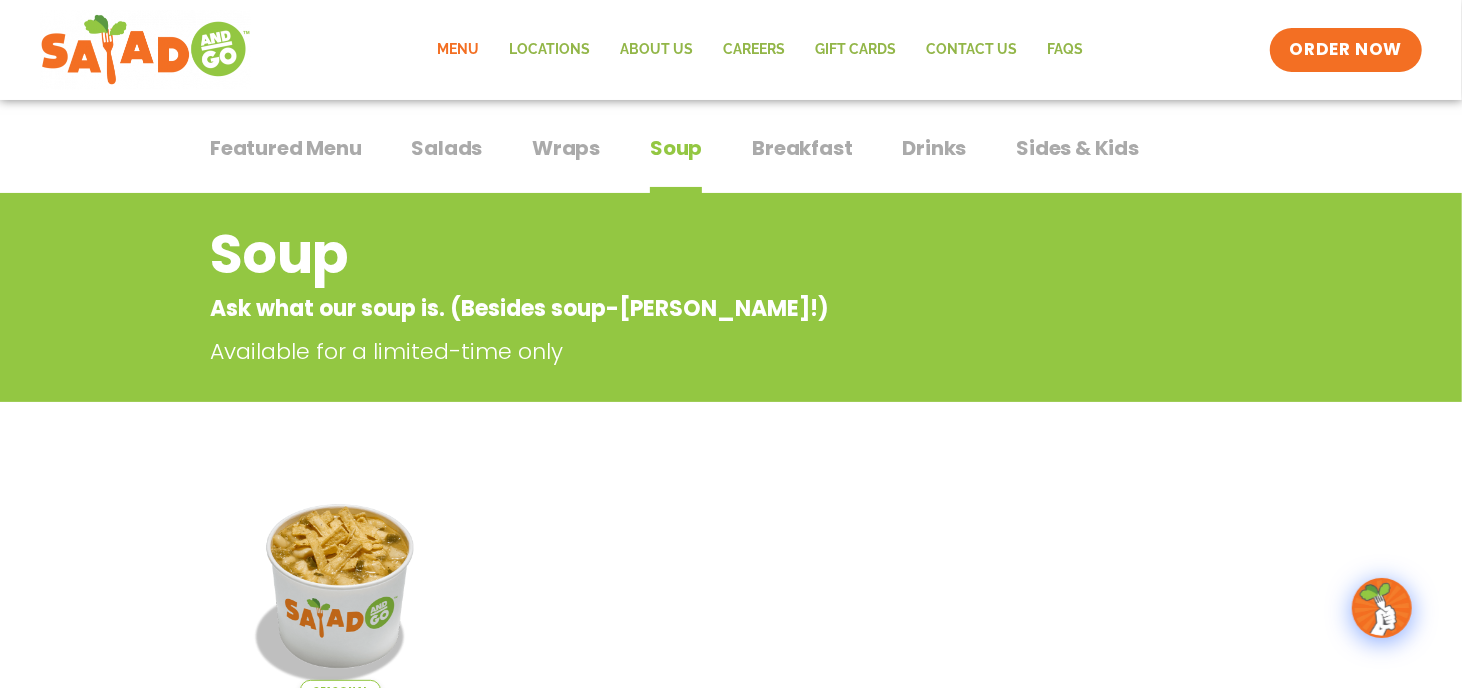 scroll, scrollTop: 100, scrollLeft: 0, axis: vertical 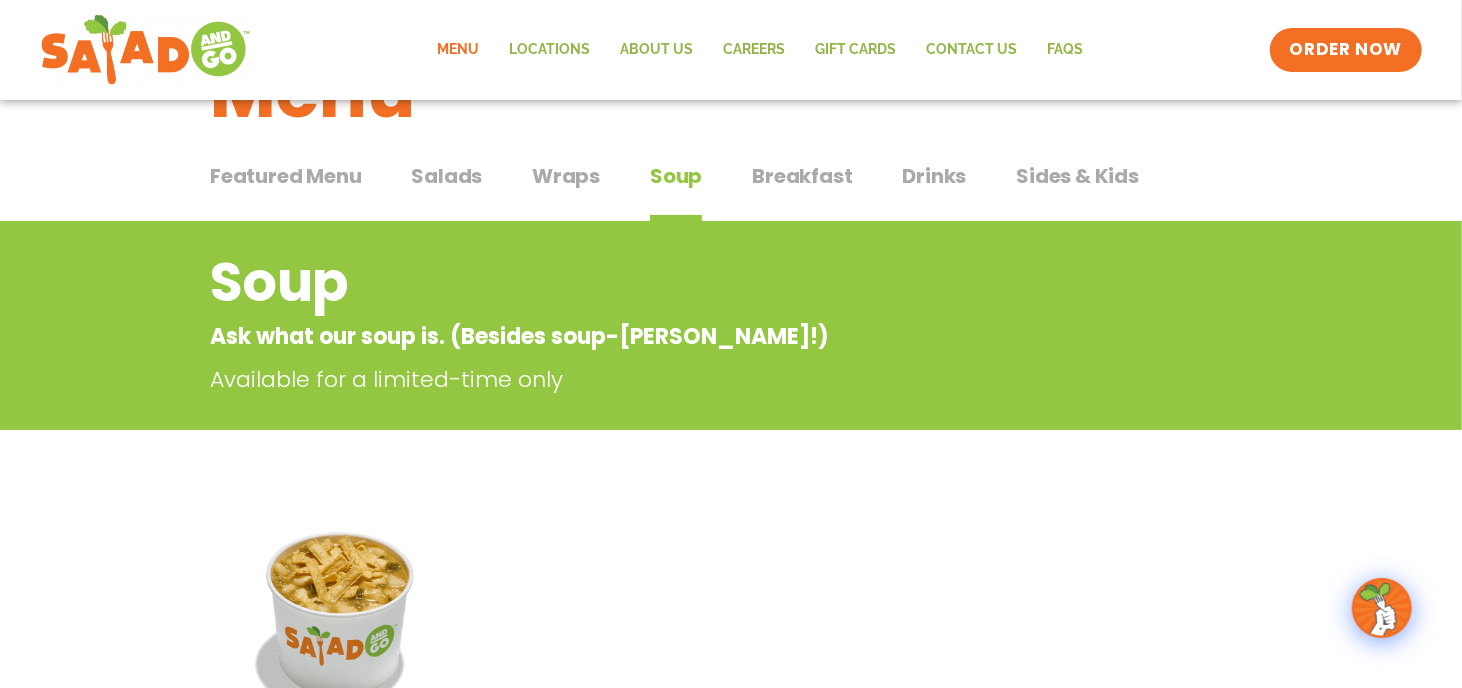 click on "Breakfast" at bounding box center (802, 176) 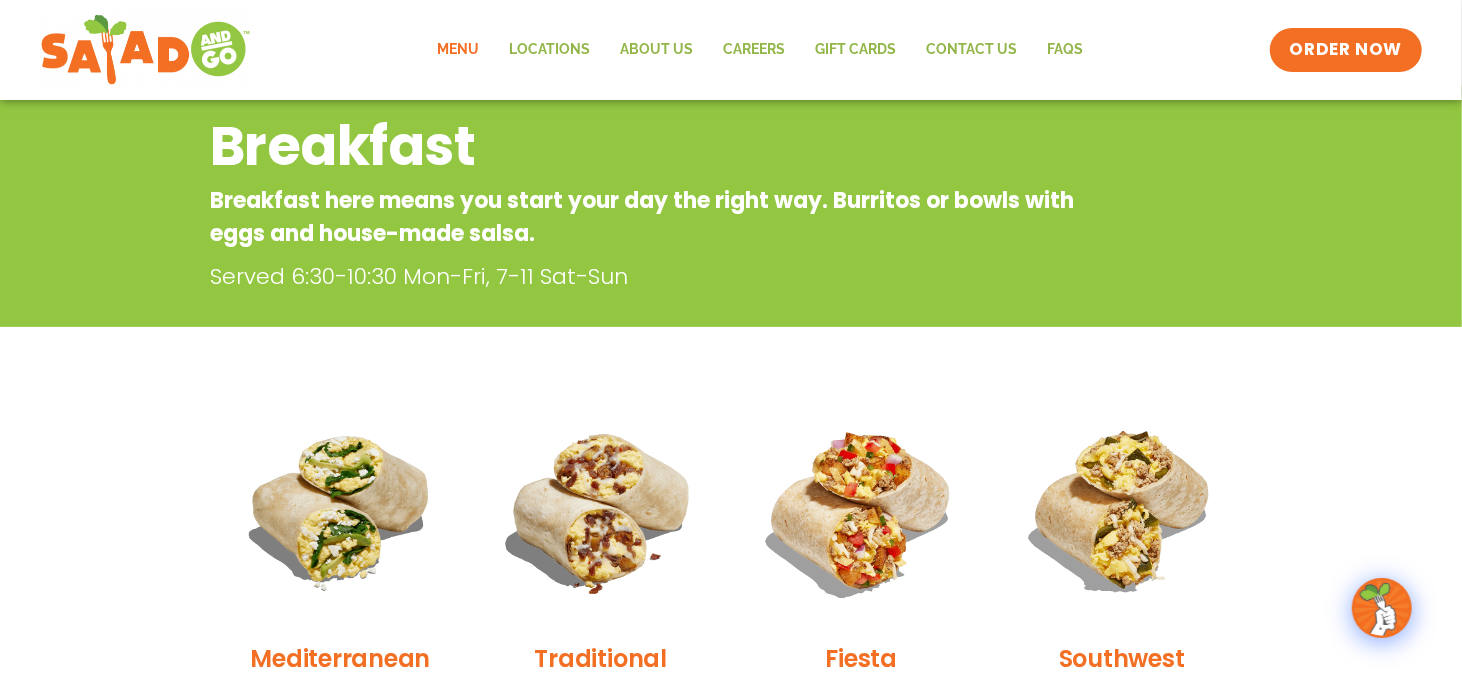 scroll, scrollTop: 0, scrollLeft: 0, axis: both 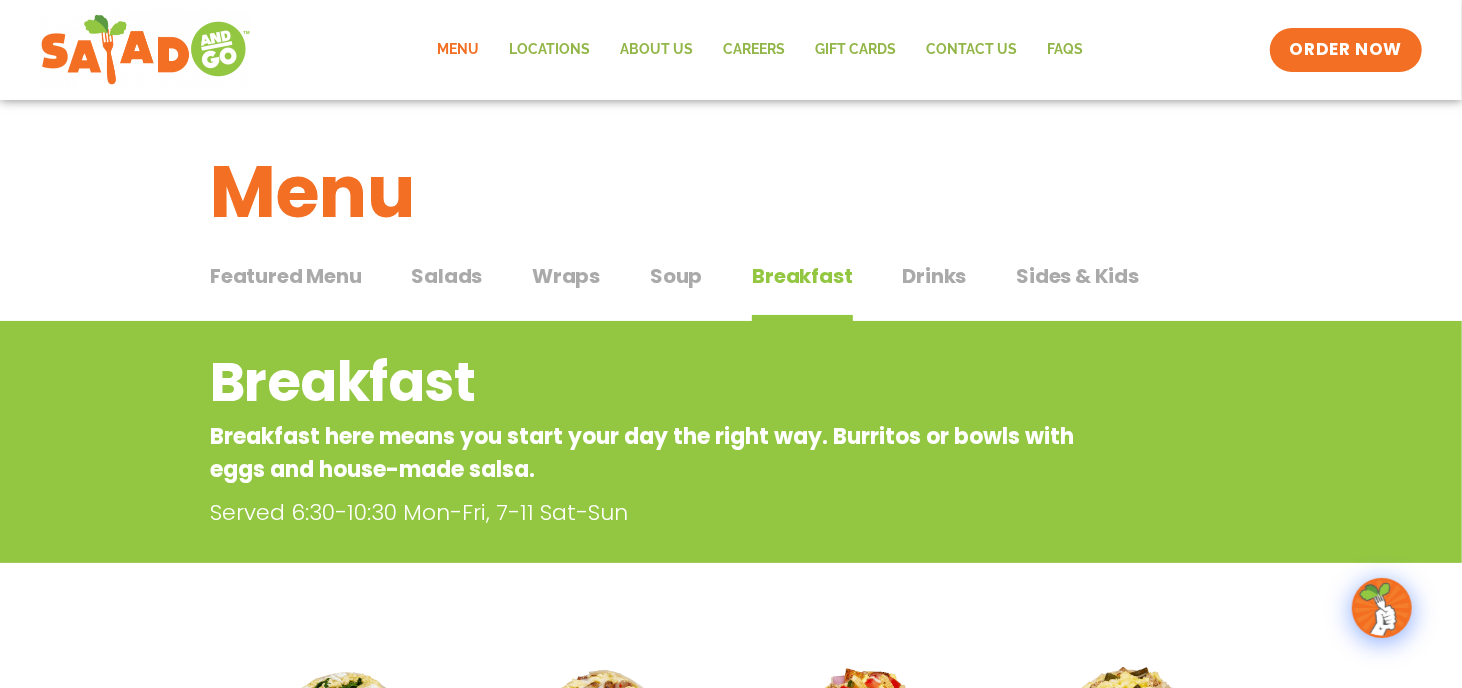 click on "Drinks" at bounding box center [935, 276] 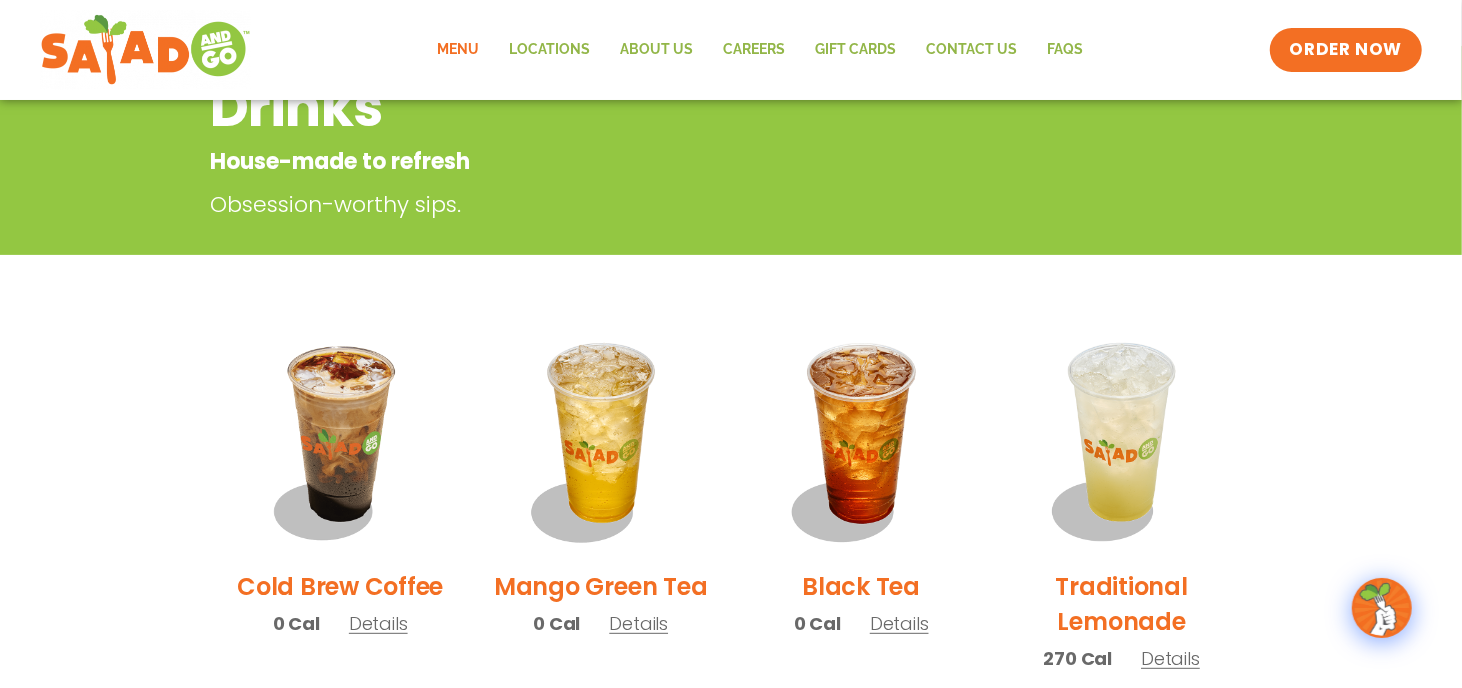 scroll, scrollTop: 100, scrollLeft: 0, axis: vertical 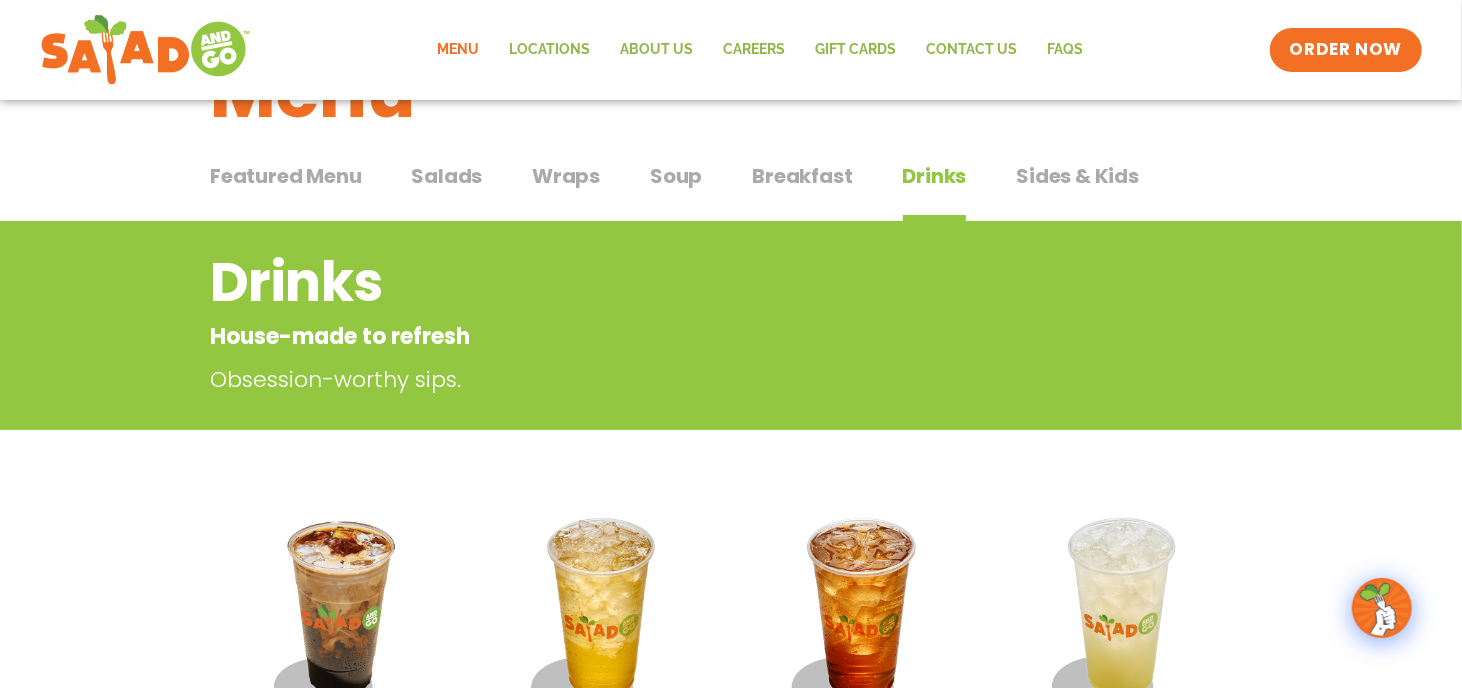 click on "Sides & Kids" at bounding box center [1077, 176] 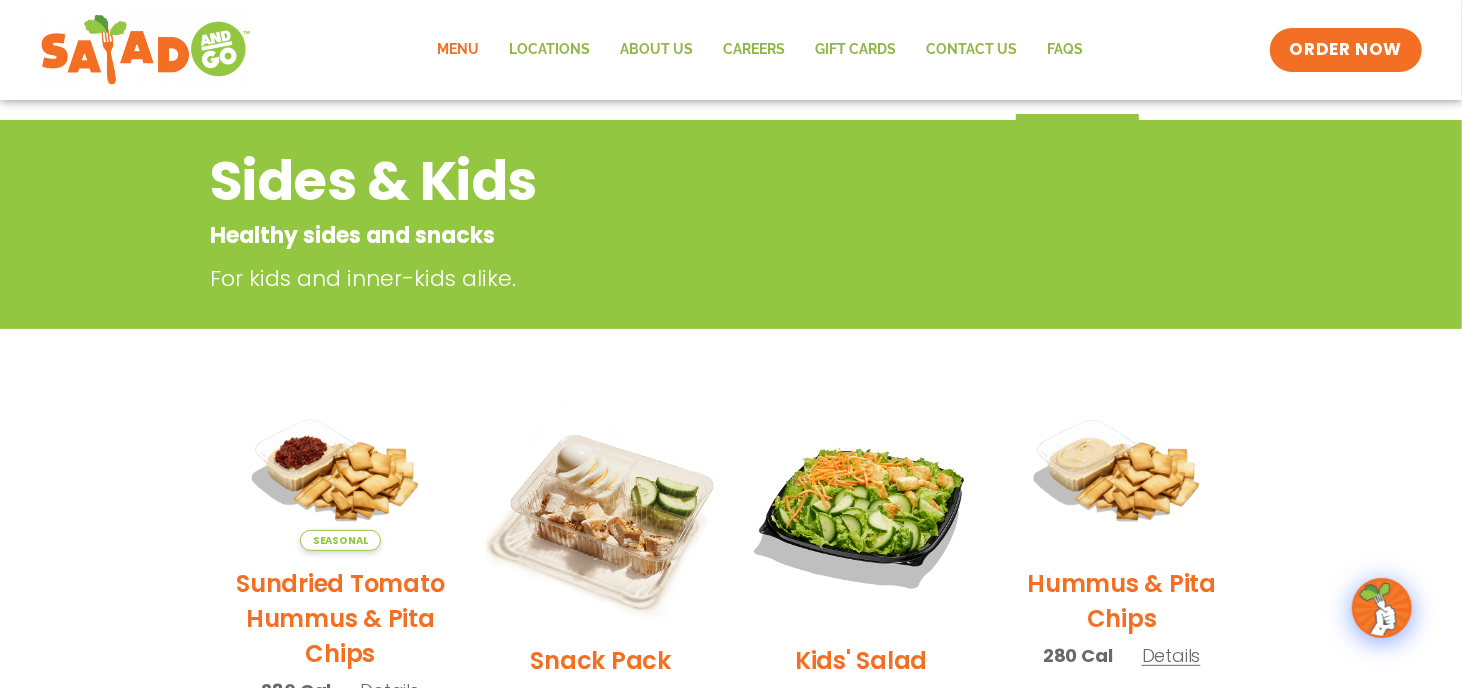 scroll, scrollTop: 100, scrollLeft: 0, axis: vertical 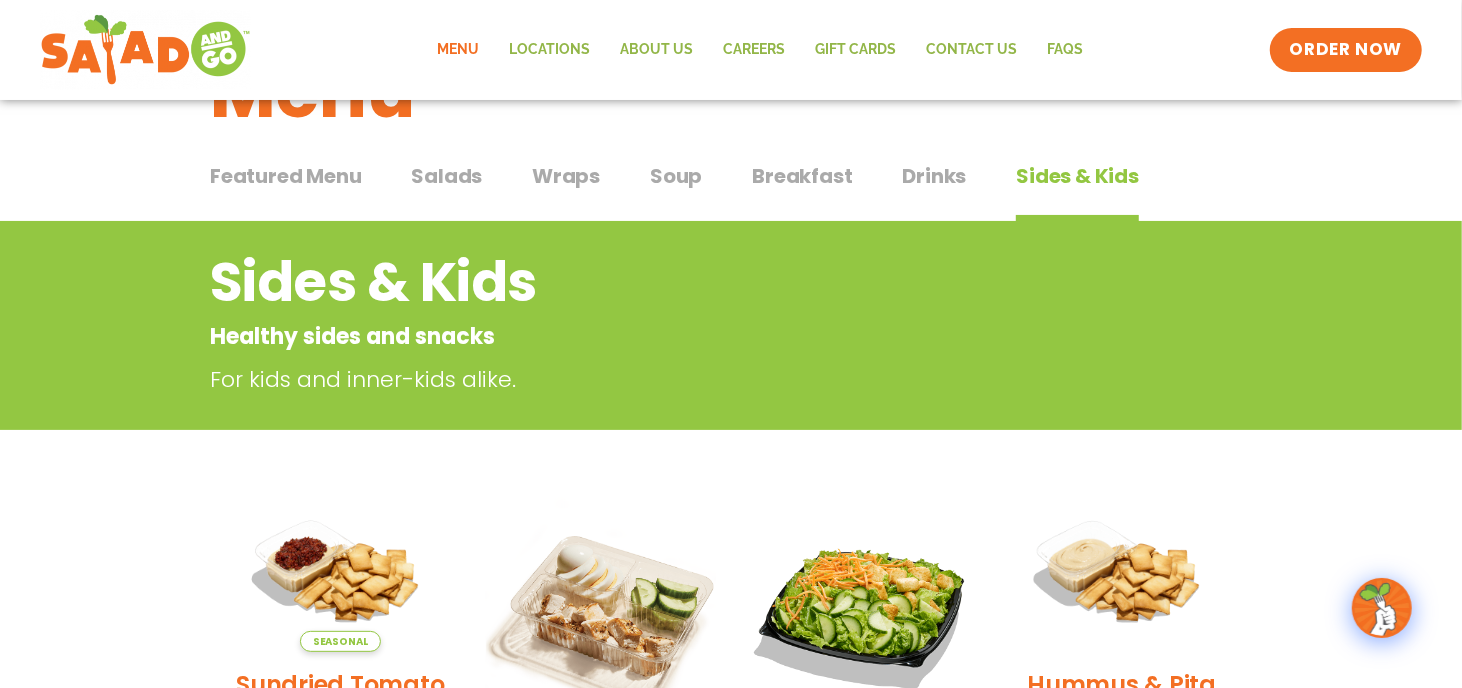 click on "Salads" at bounding box center [446, 176] 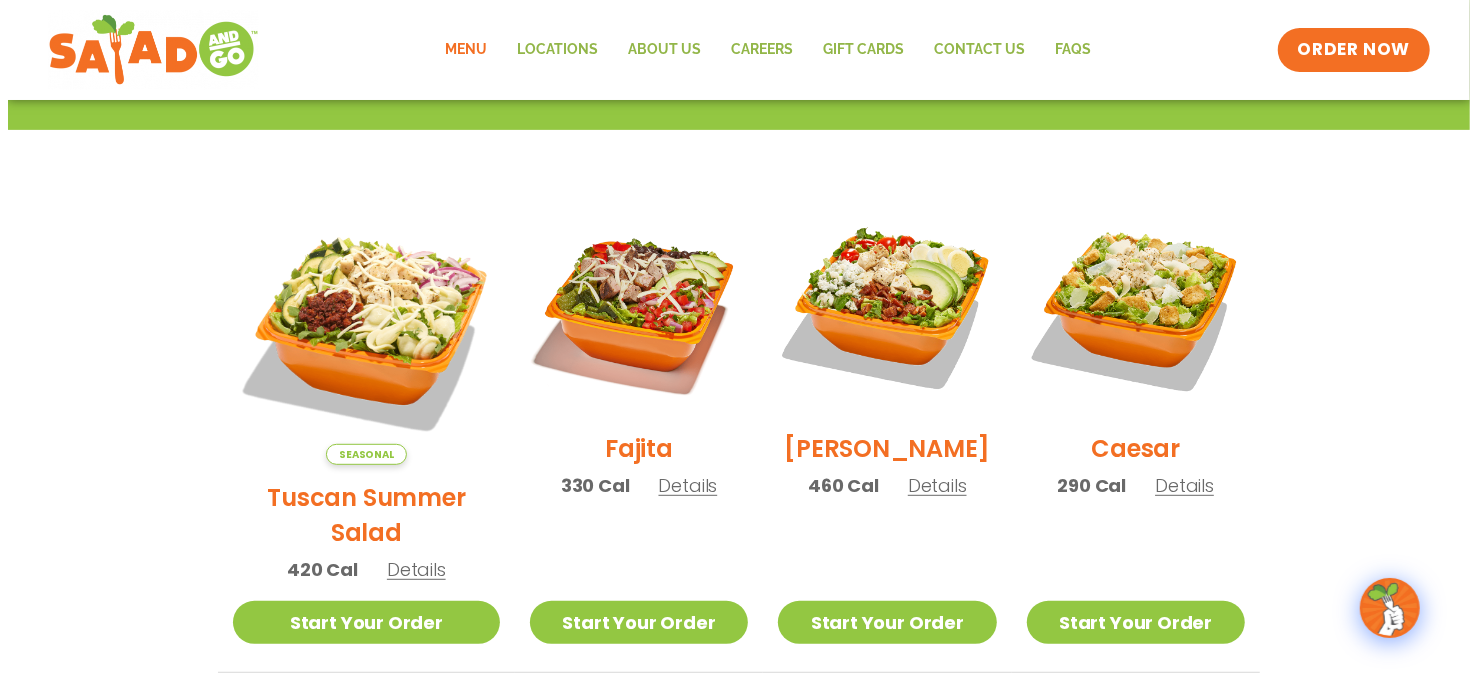 scroll, scrollTop: 500, scrollLeft: 0, axis: vertical 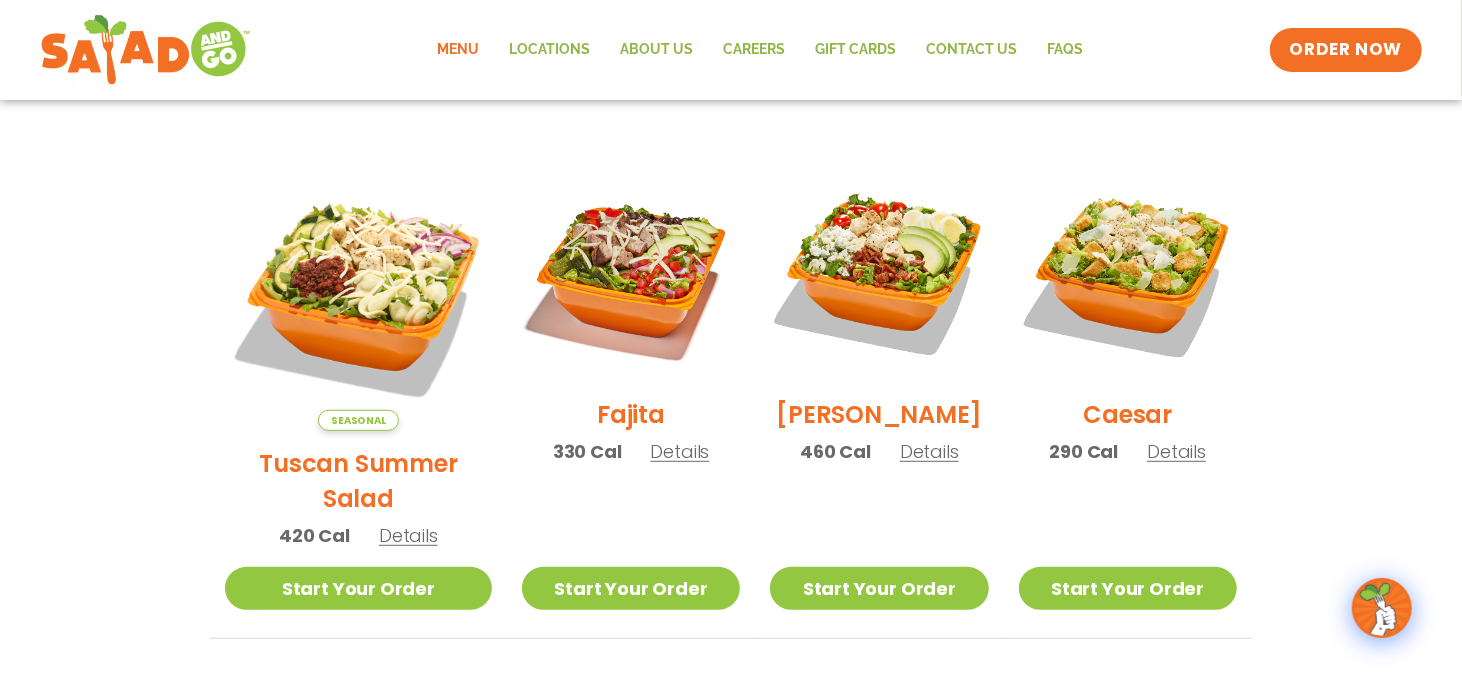 click on "Details" at bounding box center (408, 535) 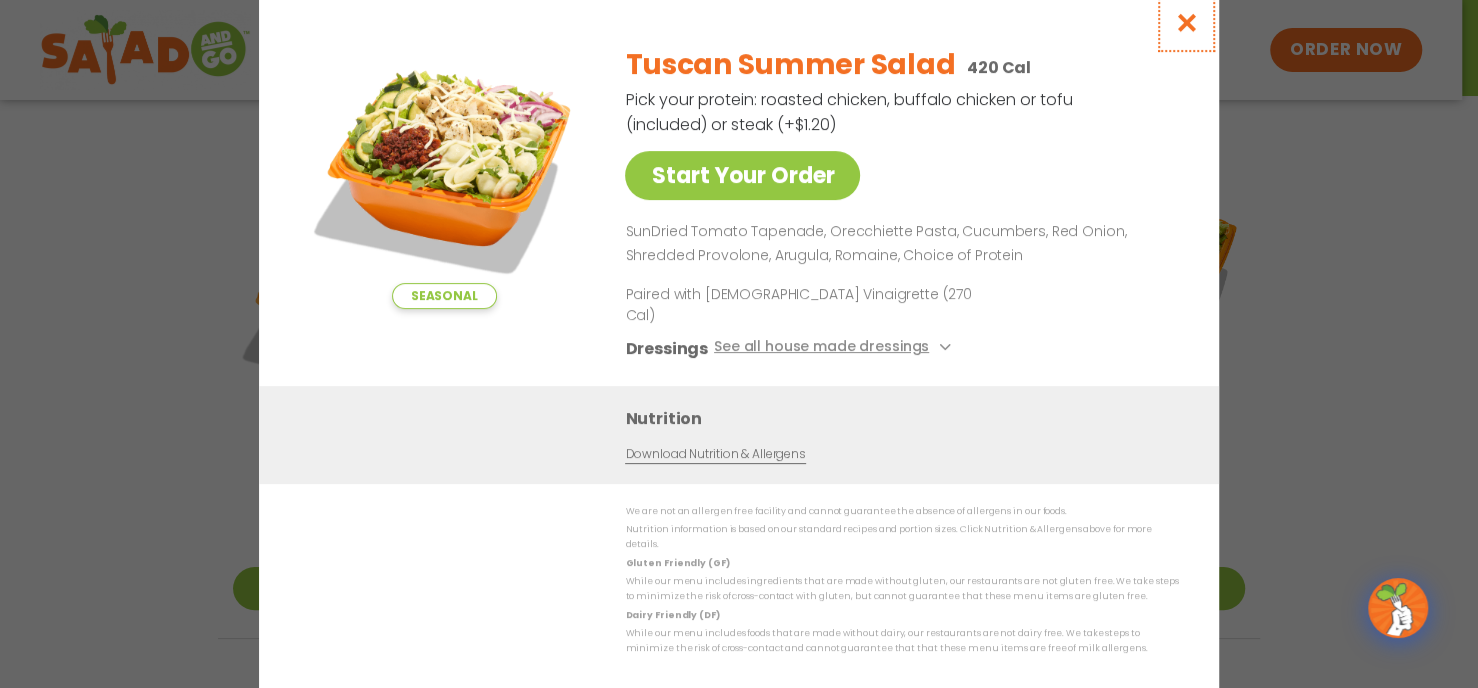 click at bounding box center [1186, 22] 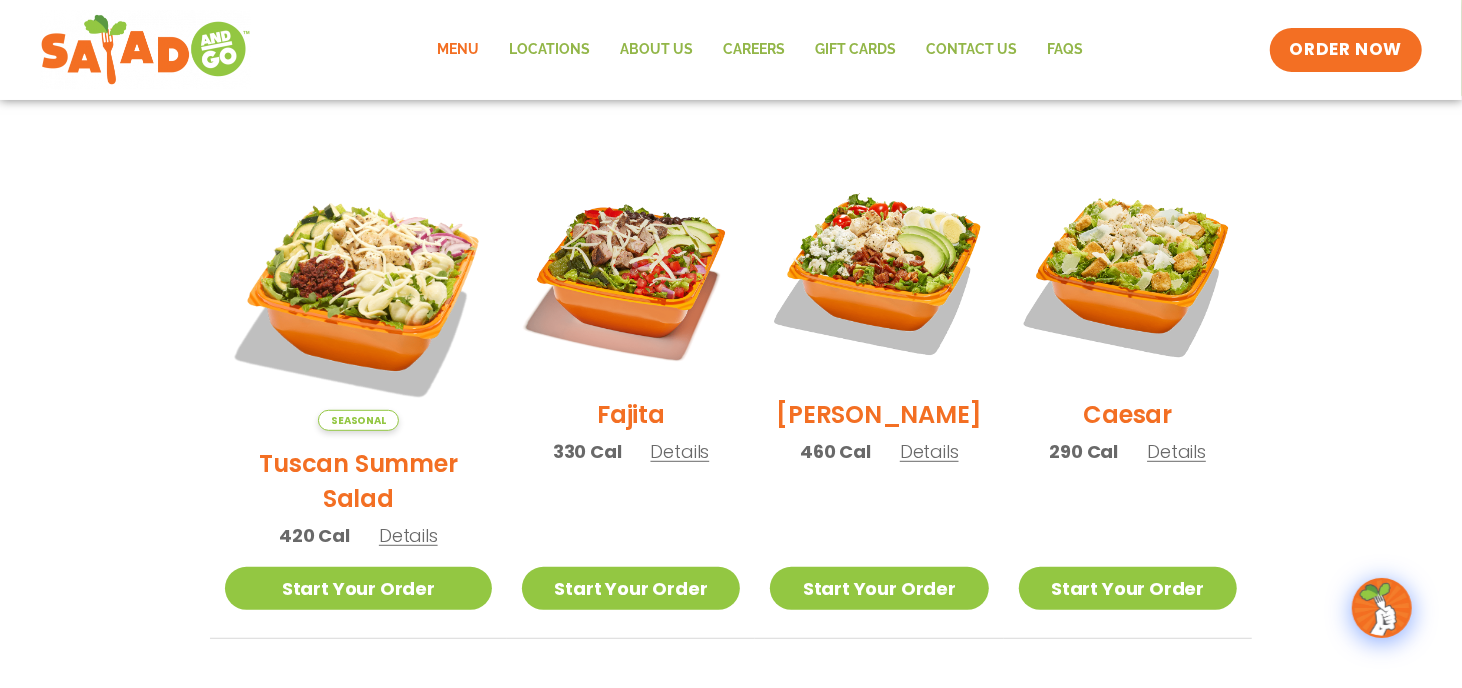 click on "[PERSON_NAME]   460 Cal   Details   Start Your Order           Start Your Order [PERSON_NAME] Salad  460 Cal  Pick your protein: roasted chicken, buffalo chicken or tofu (included) or steak (+$1.20)   Start Your Order Hard Boiled Egg, Bacon, Avocado, Tomatoes, Blue Cheese Crumbles, Romaine, Mixed Greens, Chicken or Tofu Gluten Friendly Paired with Creamy Blue Cheese Dressing (320 Cal) or Ranch (200 Cal) Dressings   See all house made dressings    Creamy Blue Cheese GF   Balsamic Vinaigrette GF DF V   BBQ Ranch [PERSON_NAME] GF   Creamy Greek GF   Jalapeño Ranch GF   Ranch GF   Thai Peanut GF DF Nutrition   Download Nutrition & Allergens We are not an allergen free facility and cannot guarantee the absence of allergens in our foods. Nutrition information is based on our standard recipes and portion sizes. Click Nutrition & Allergens above for more details. Gluten Friendly (GF) Dairy Friendly (DF)" at bounding box center (879, 401) 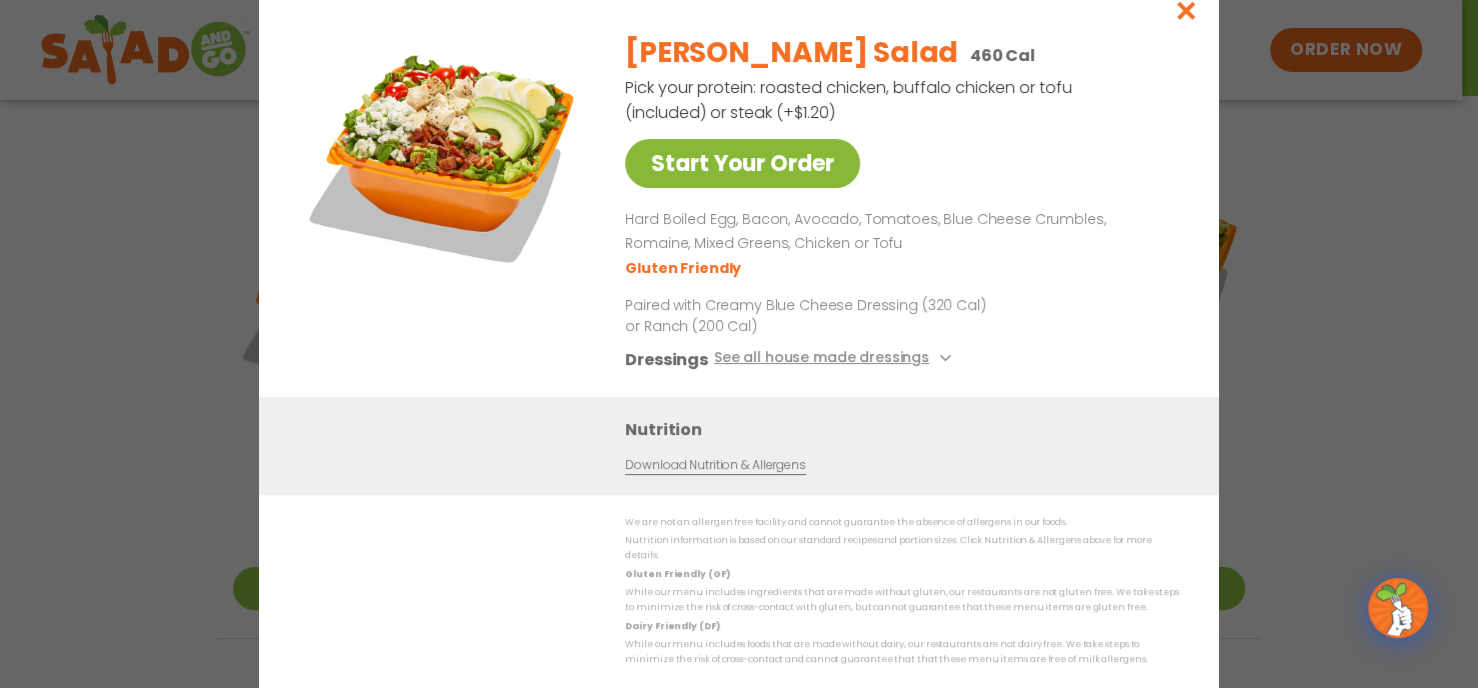click on "Start Your Order" at bounding box center [742, 163] 